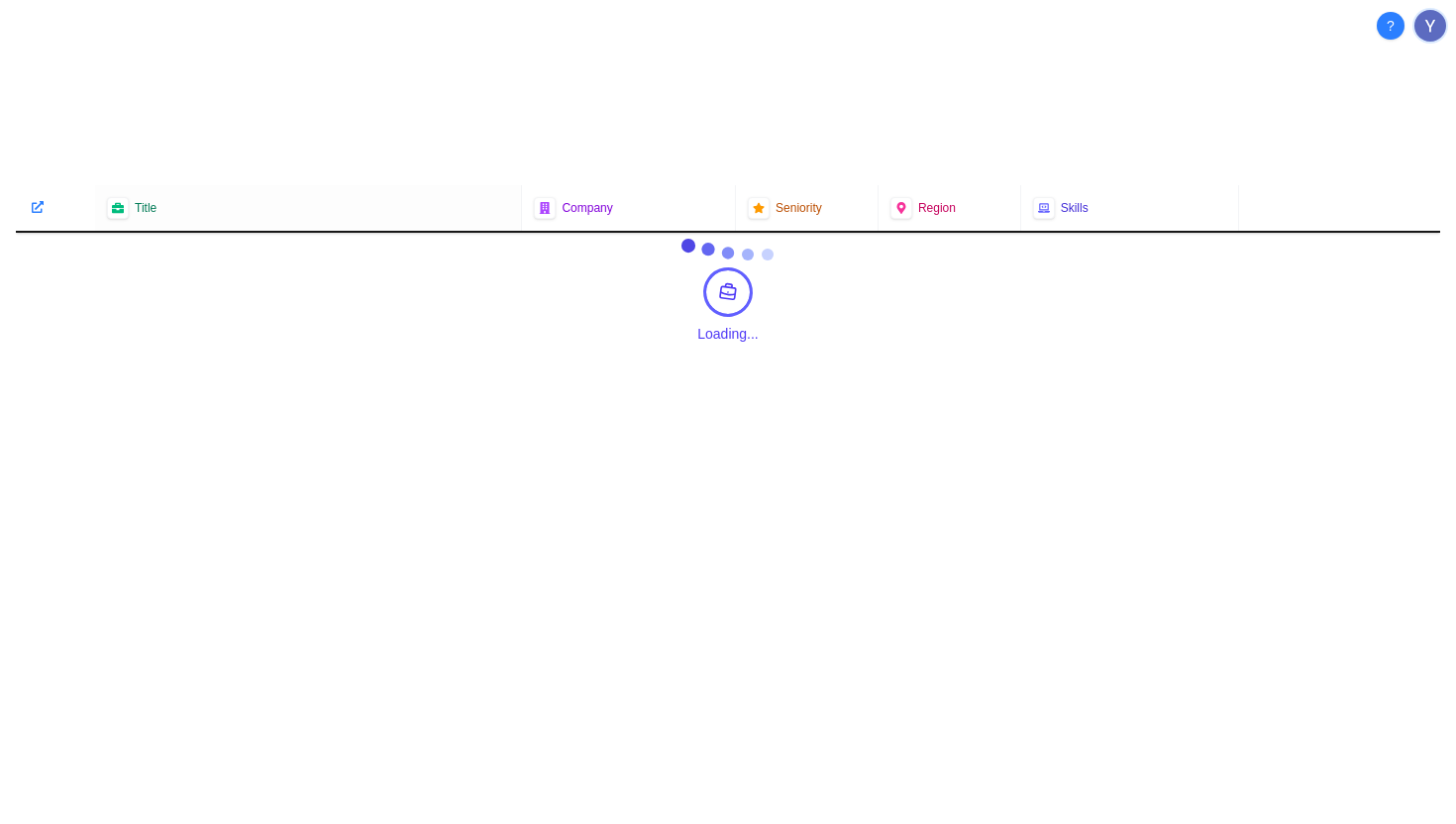 scroll, scrollTop: 0, scrollLeft: 0, axis: both 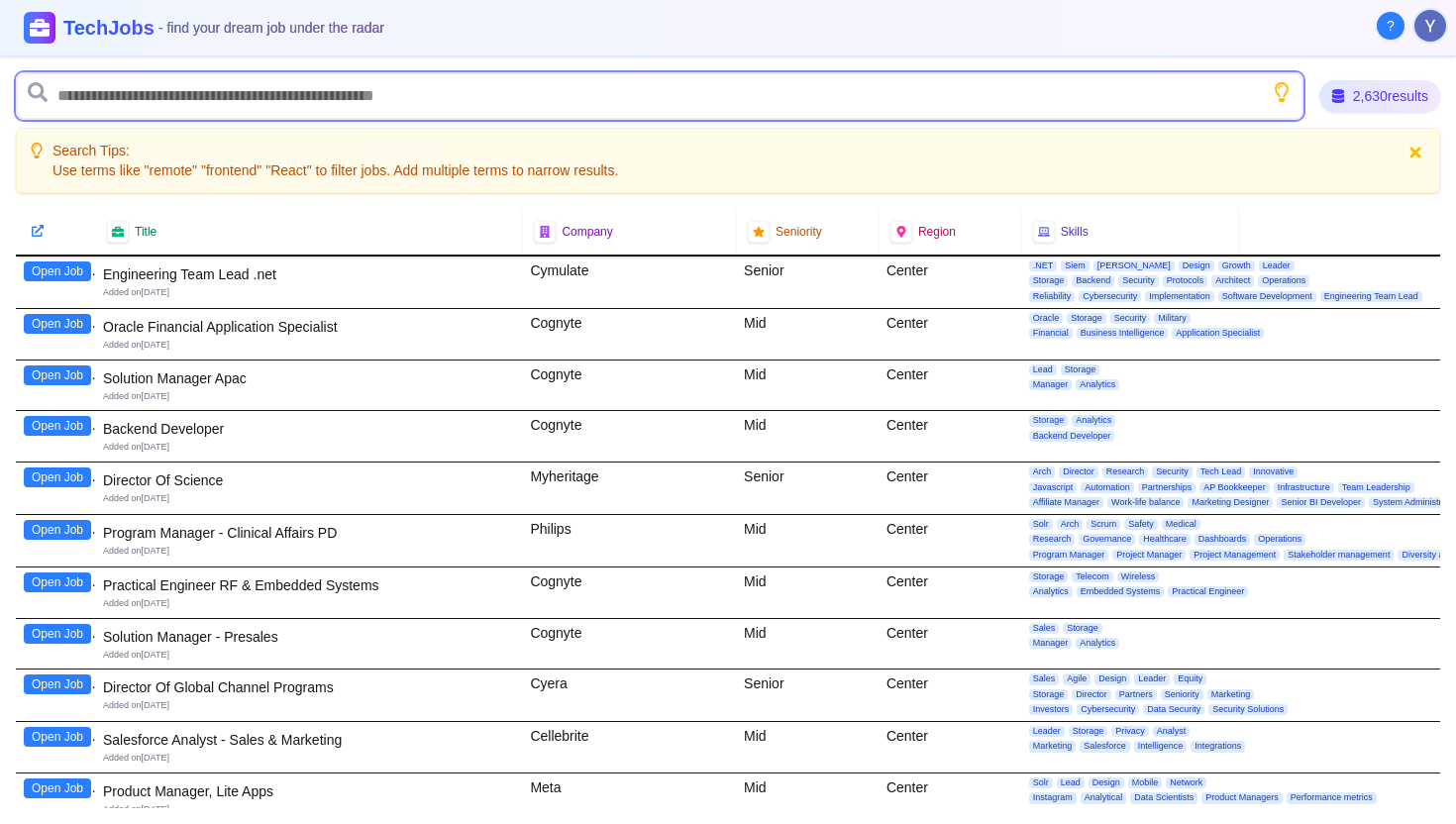 click at bounding box center (660, 96) 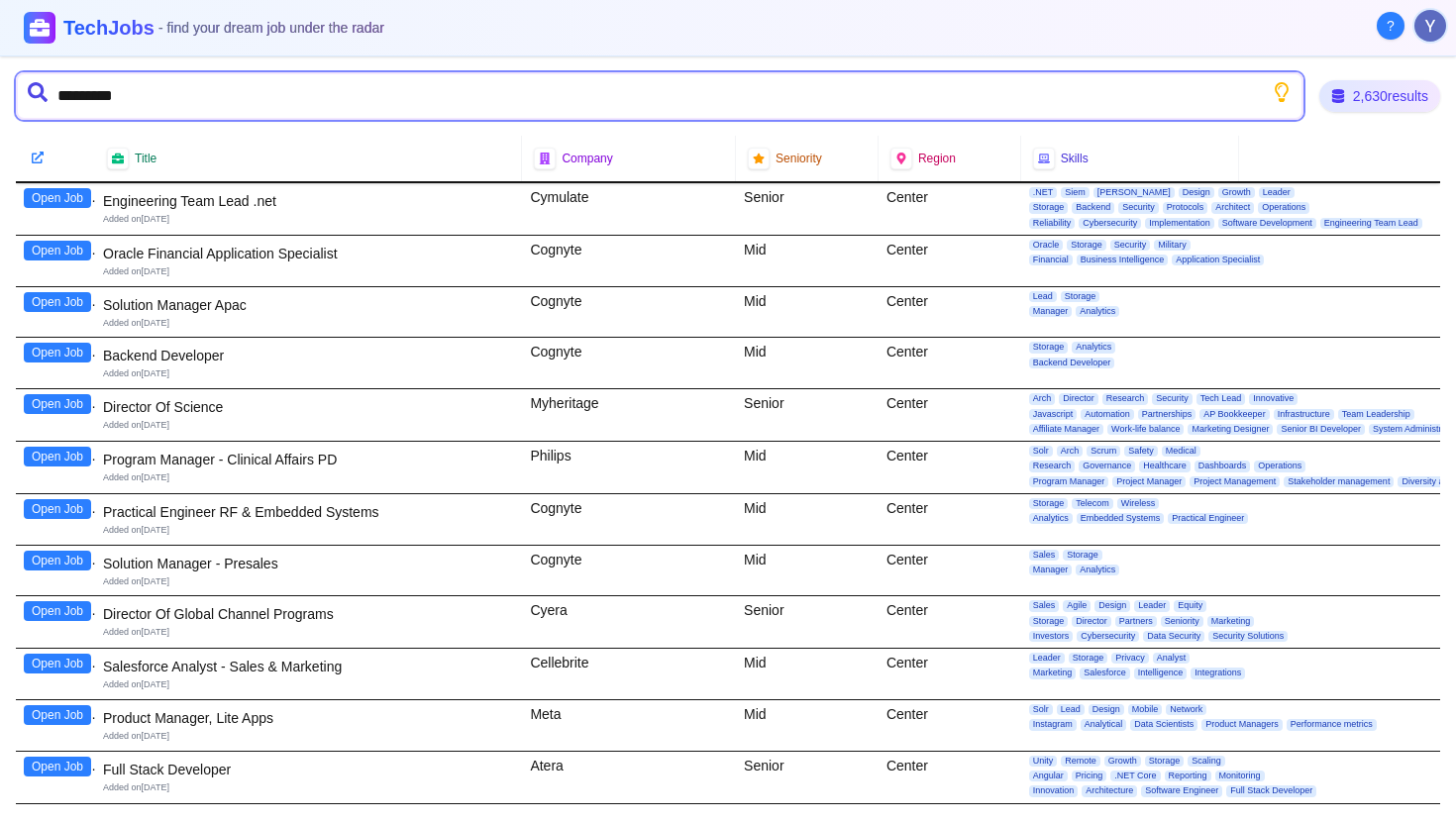 type on "**********" 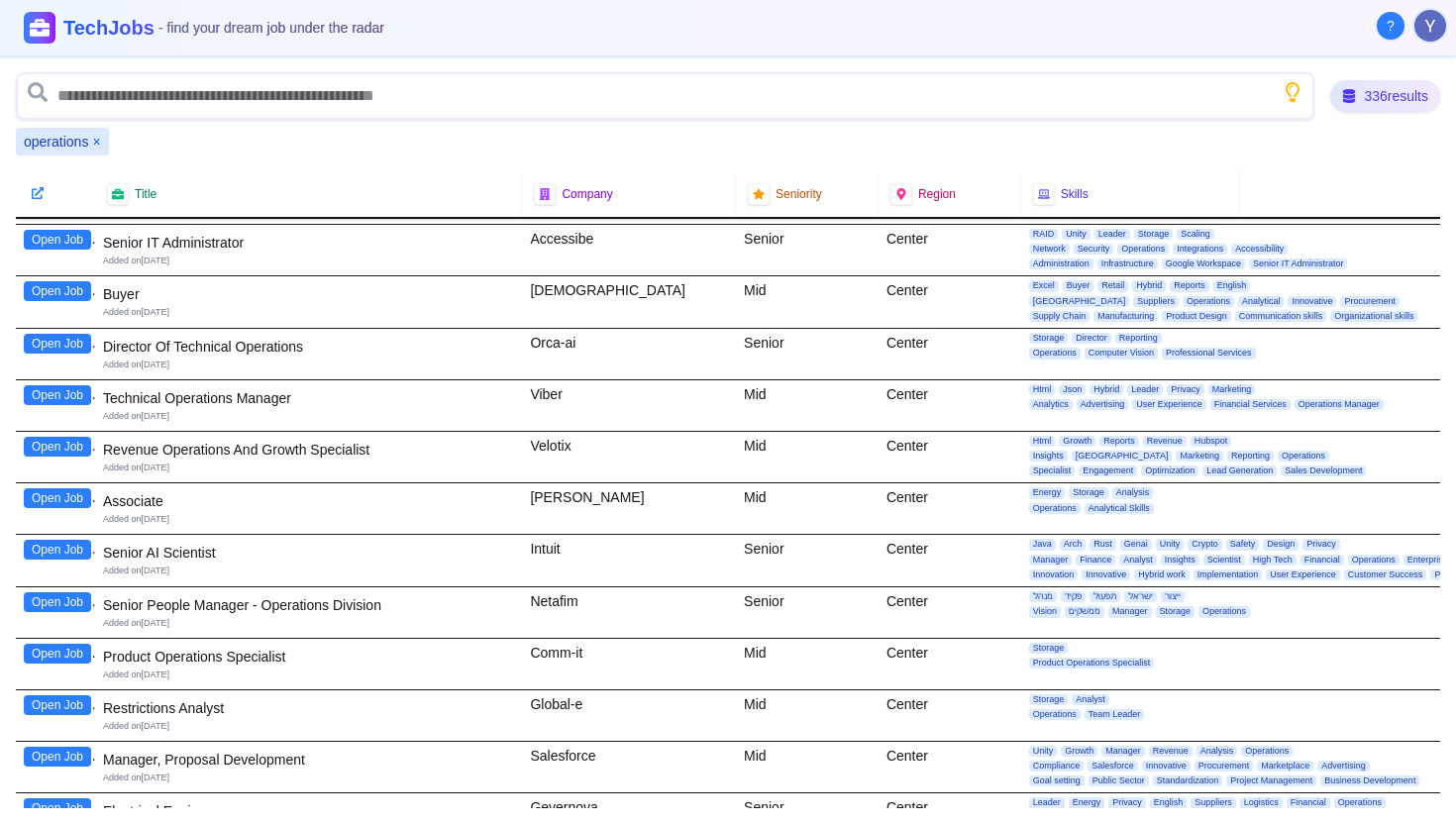 scroll, scrollTop: 1503, scrollLeft: 0, axis: vertical 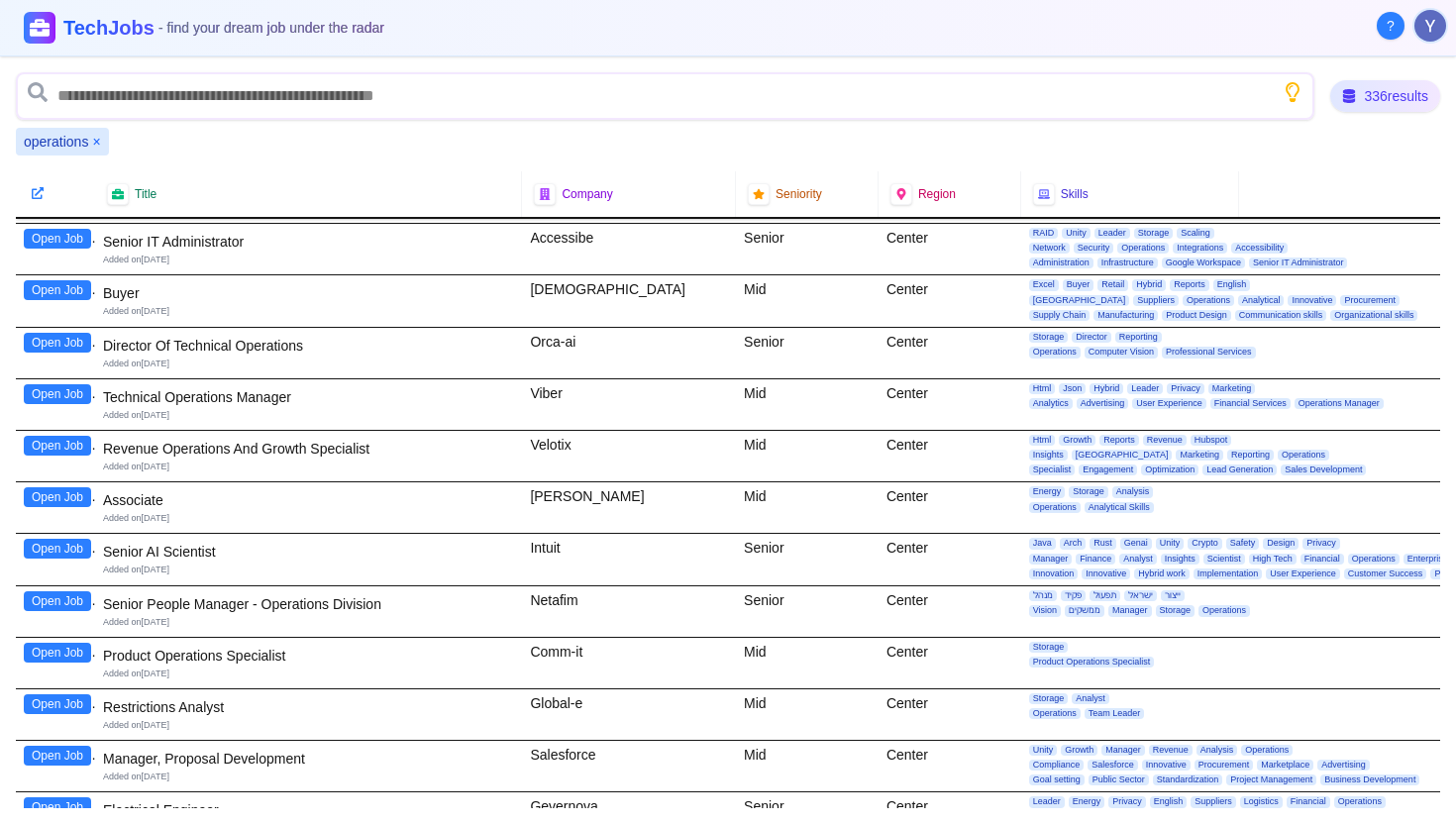 click on "operations ×" at bounding box center (62, 142) 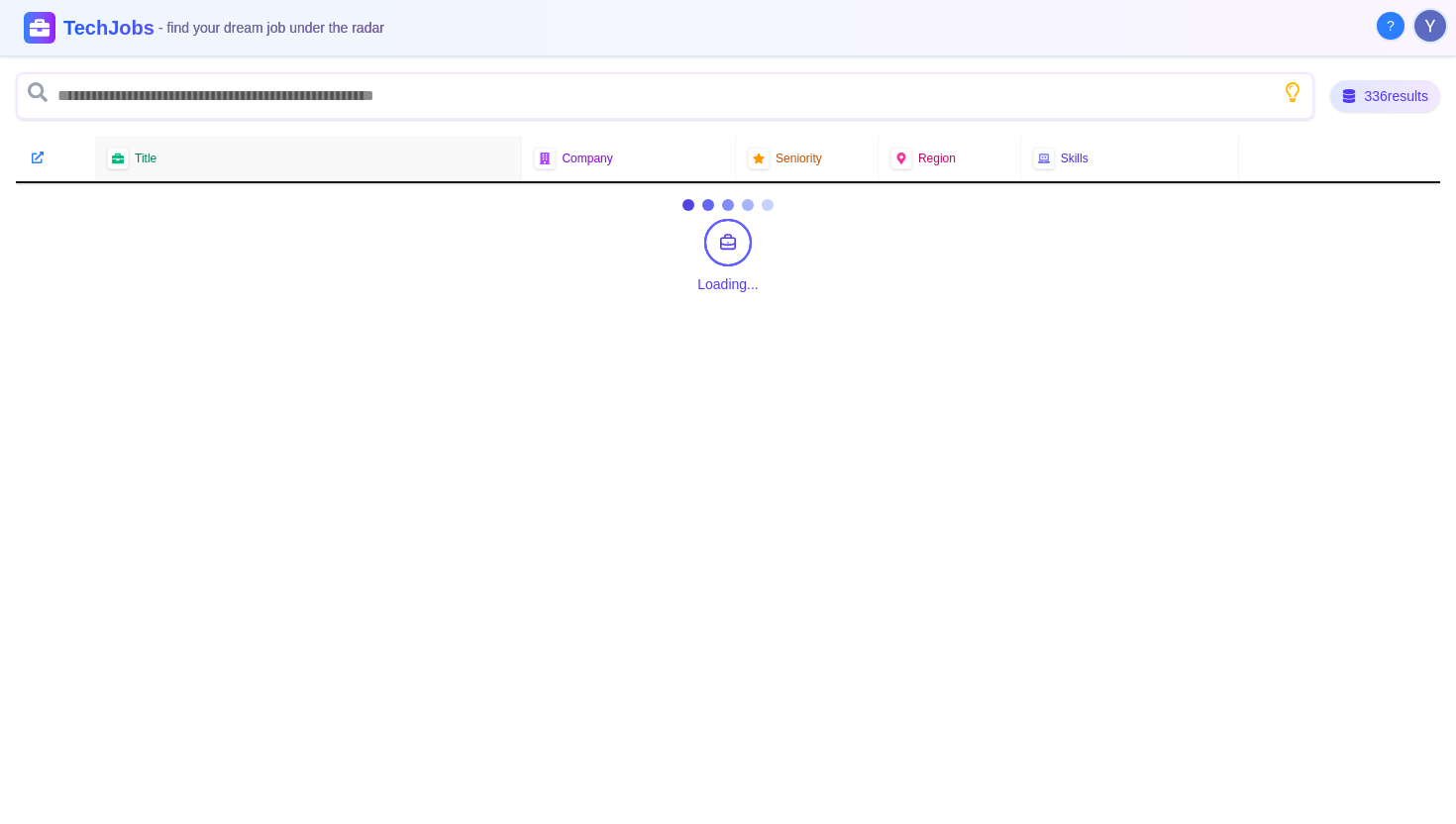 scroll, scrollTop: 0, scrollLeft: 0, axis: both 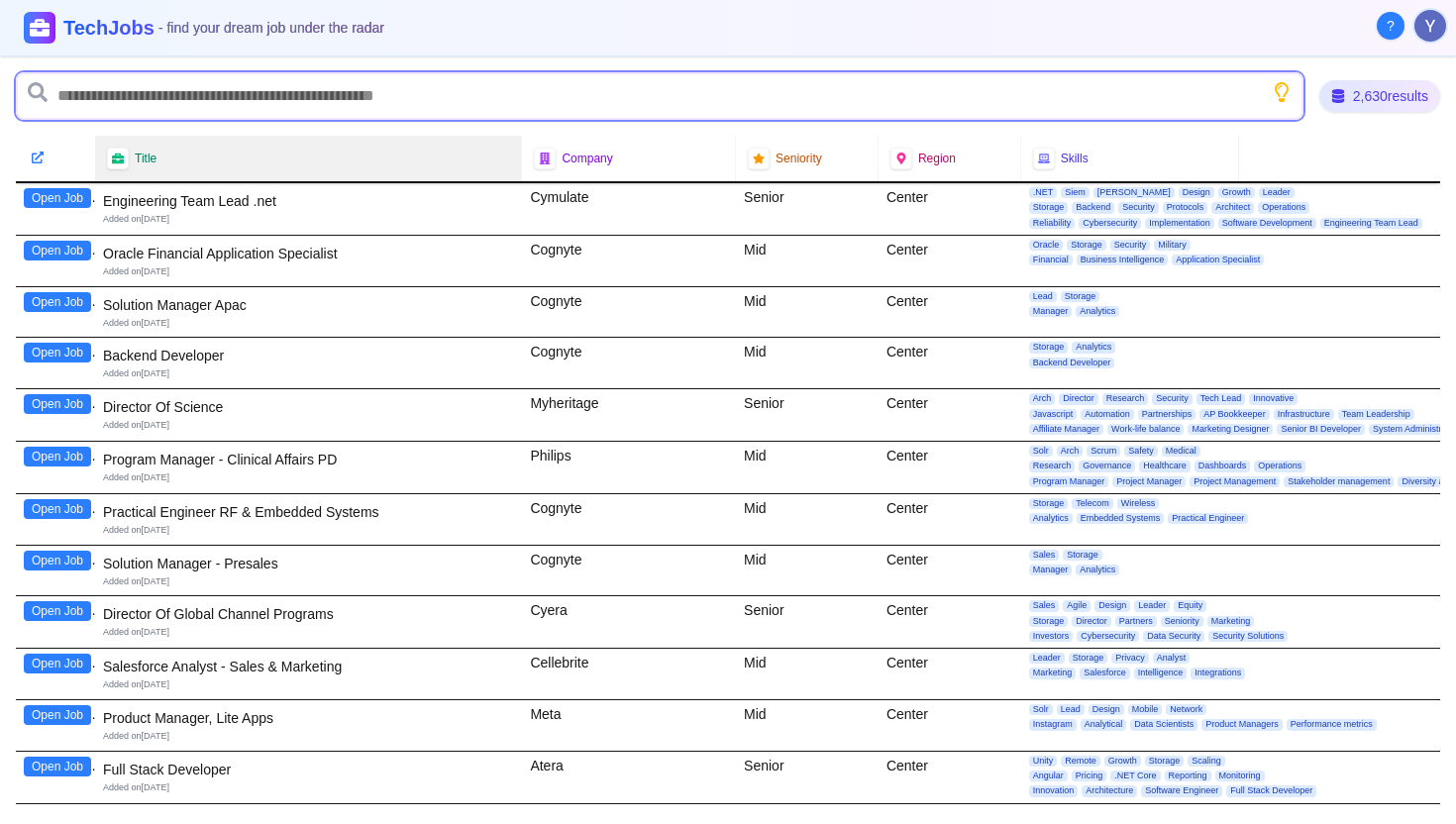 click at bounding box center [660, 96] 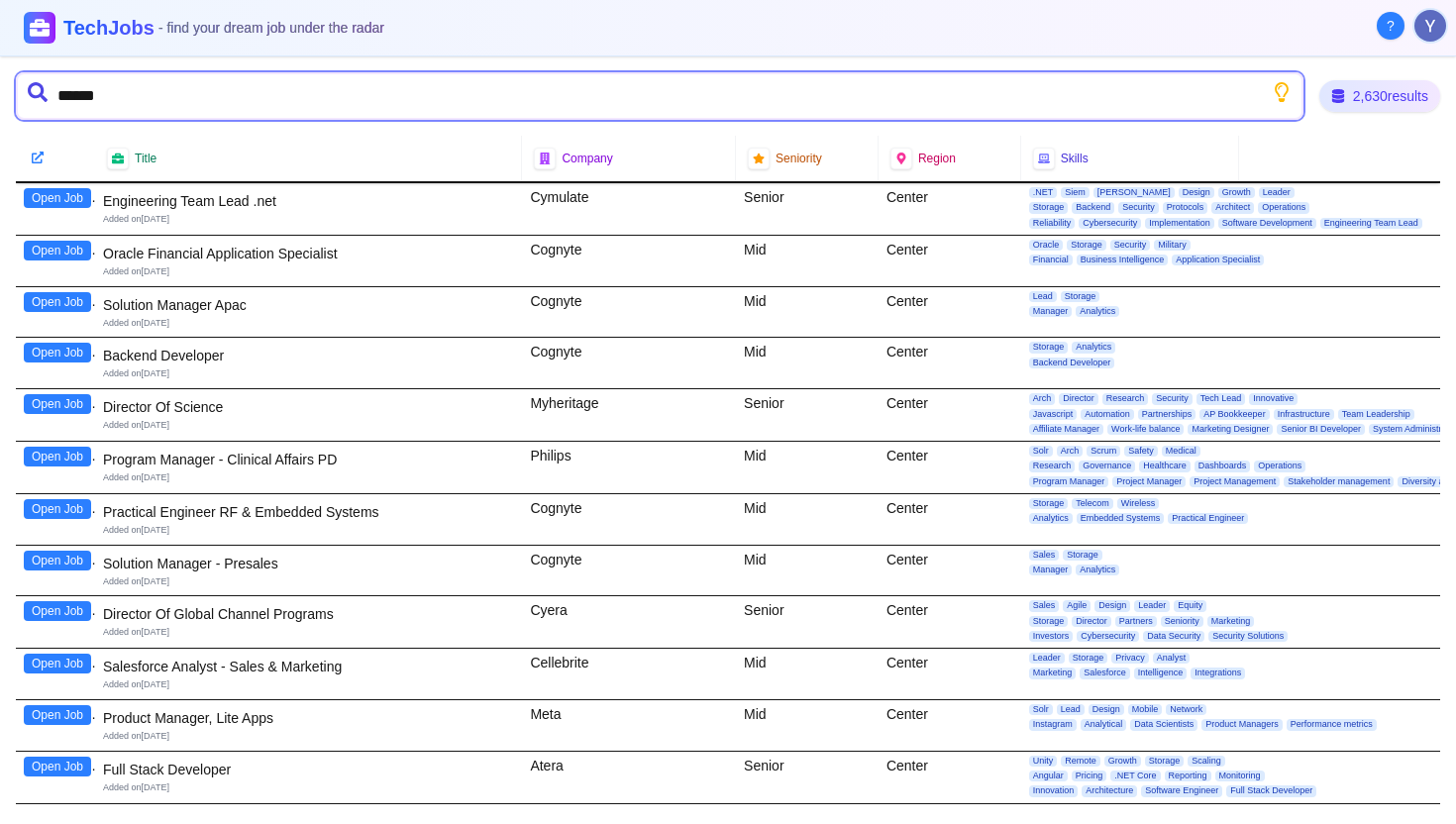 type on "*******" 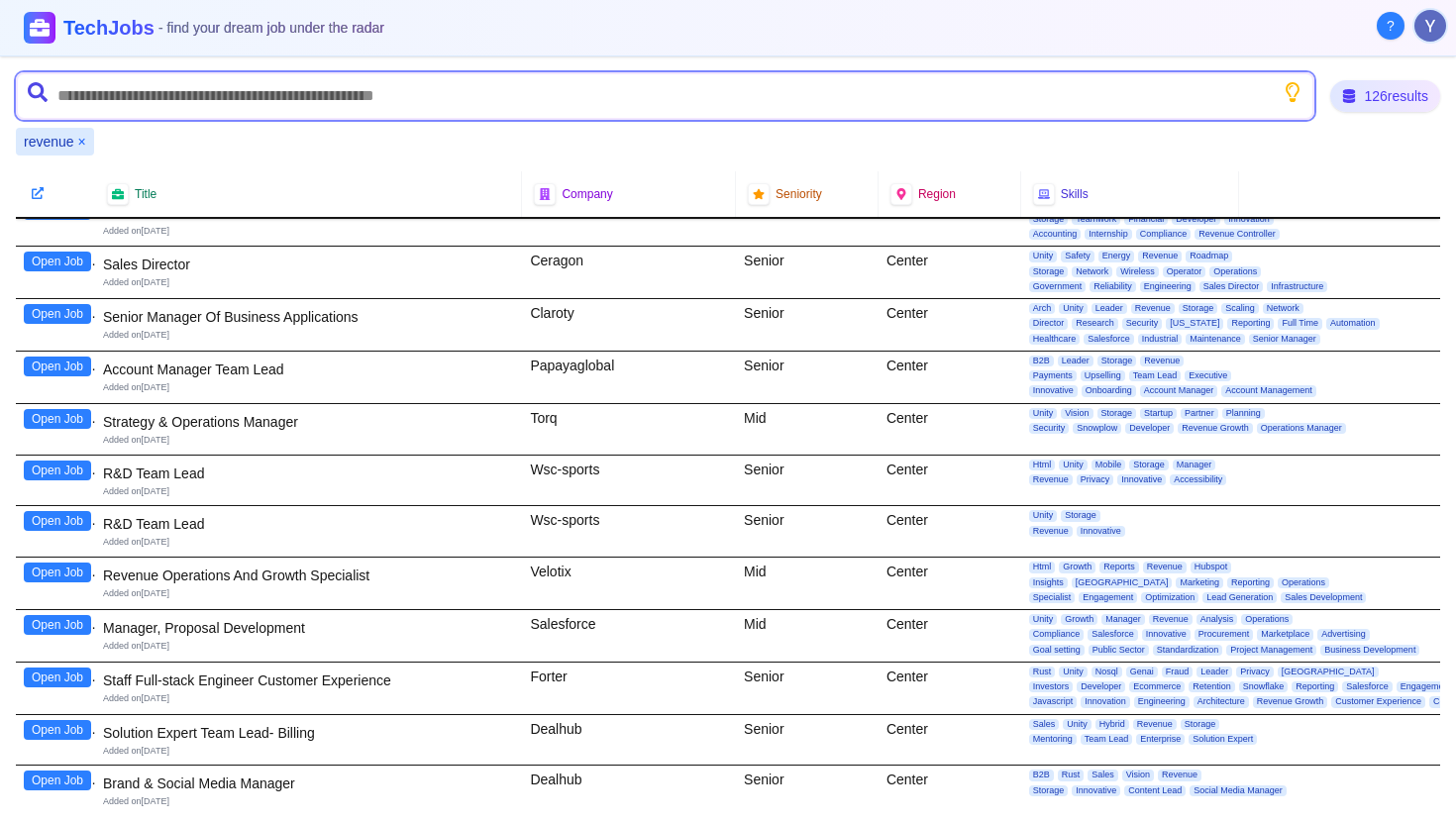 scroll, scrollTop: 805, scrollLeft: 0, axis: vertical 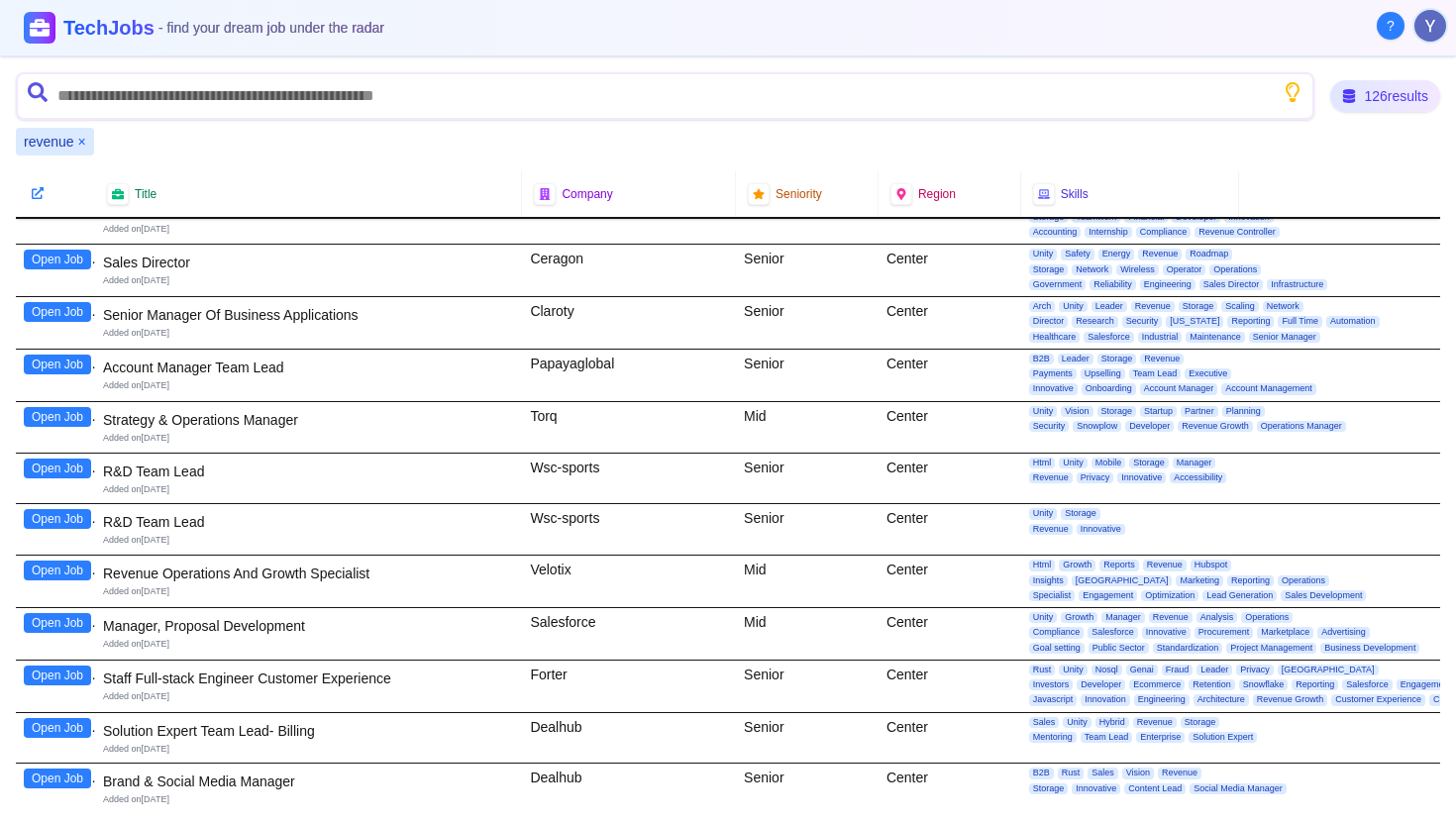 click on "Open Job" at bounding box center [57, 570] 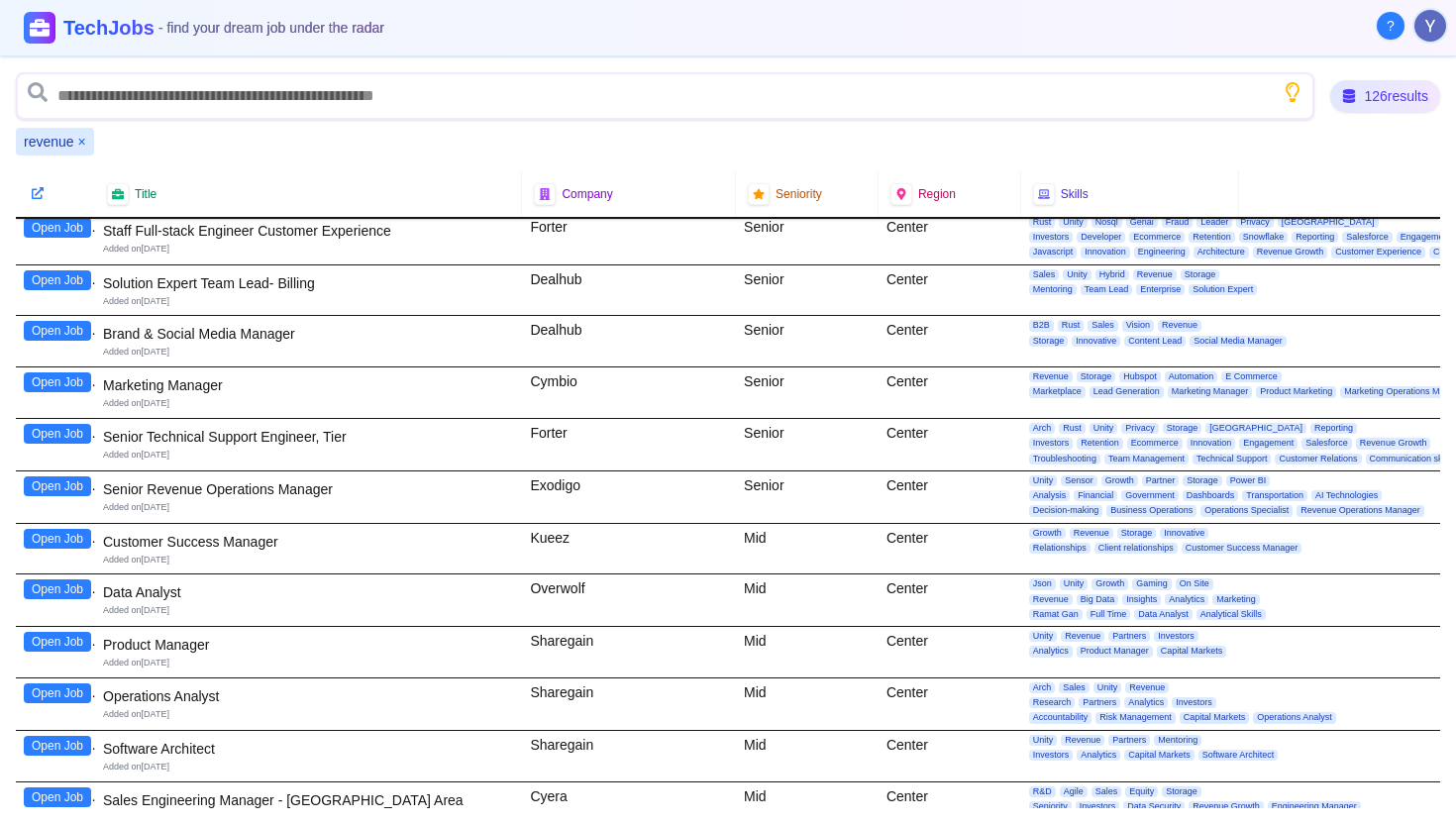 scroll, scrollTop: 1254, scrollLeft: 0, axis: vertical 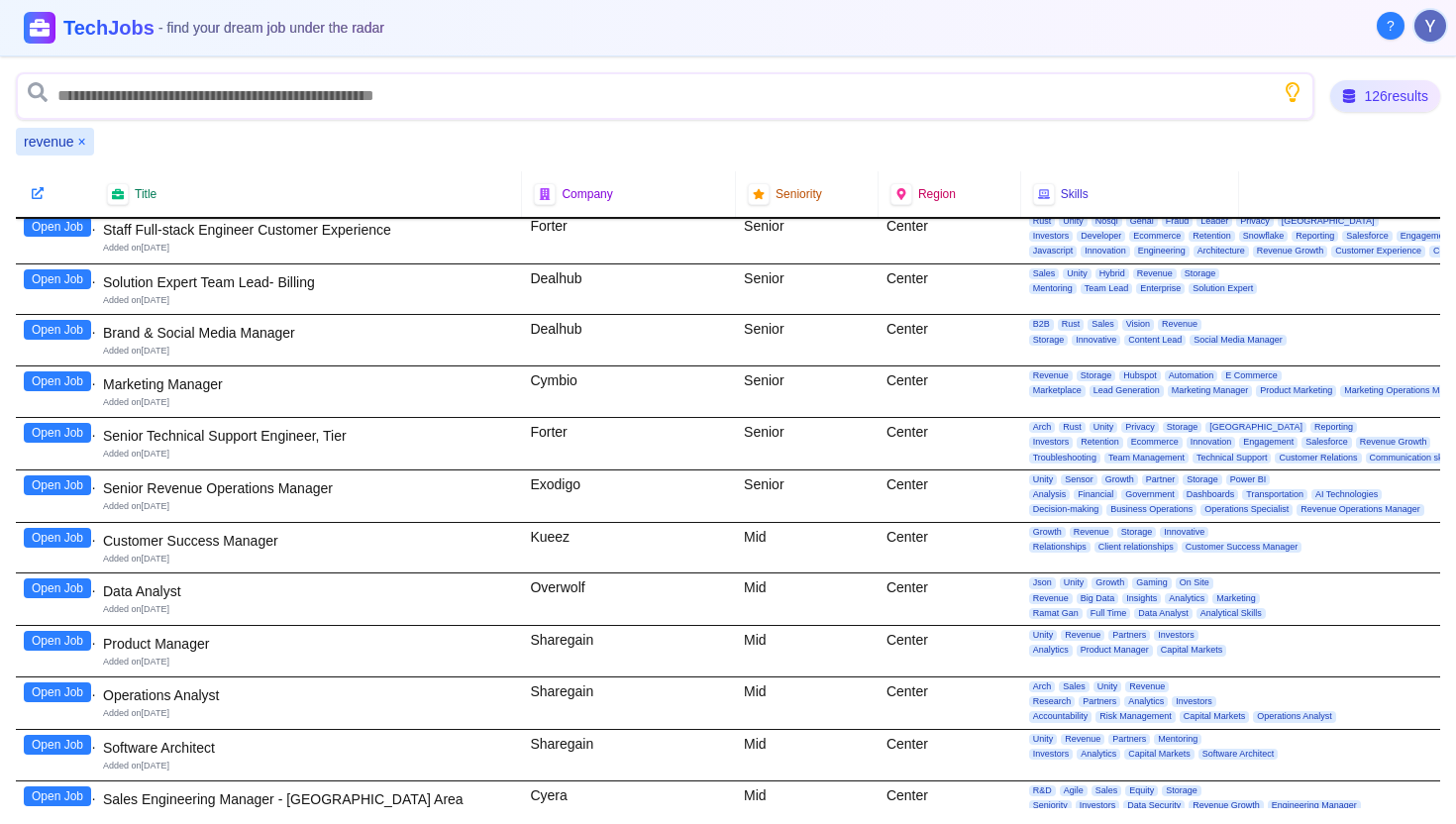 click on "×" at bounding box center (82, 142) 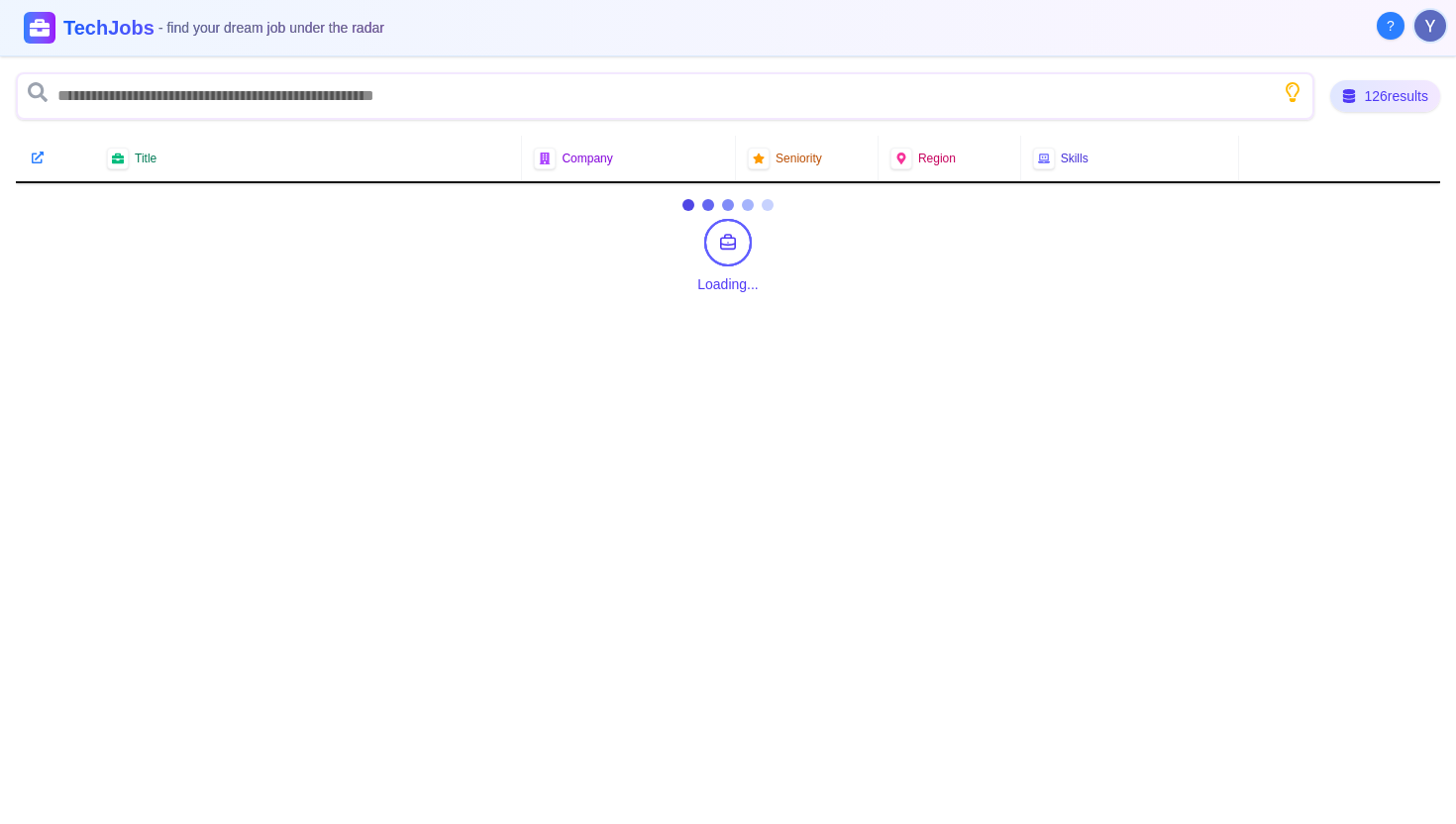 scroll, scrollTop: 0, scrollLeft: 0, axis: both 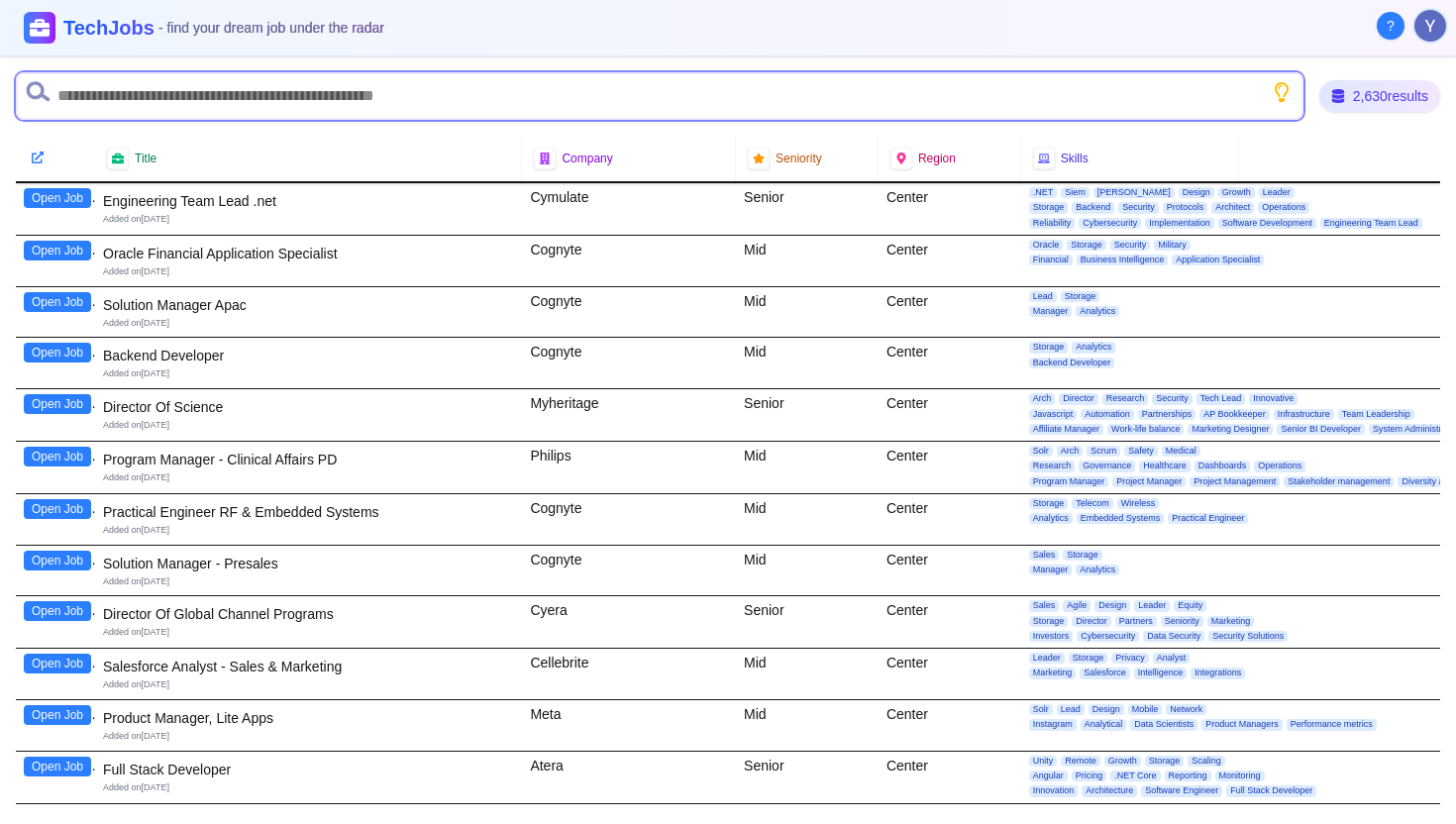 click at bounding box center (660, 96) 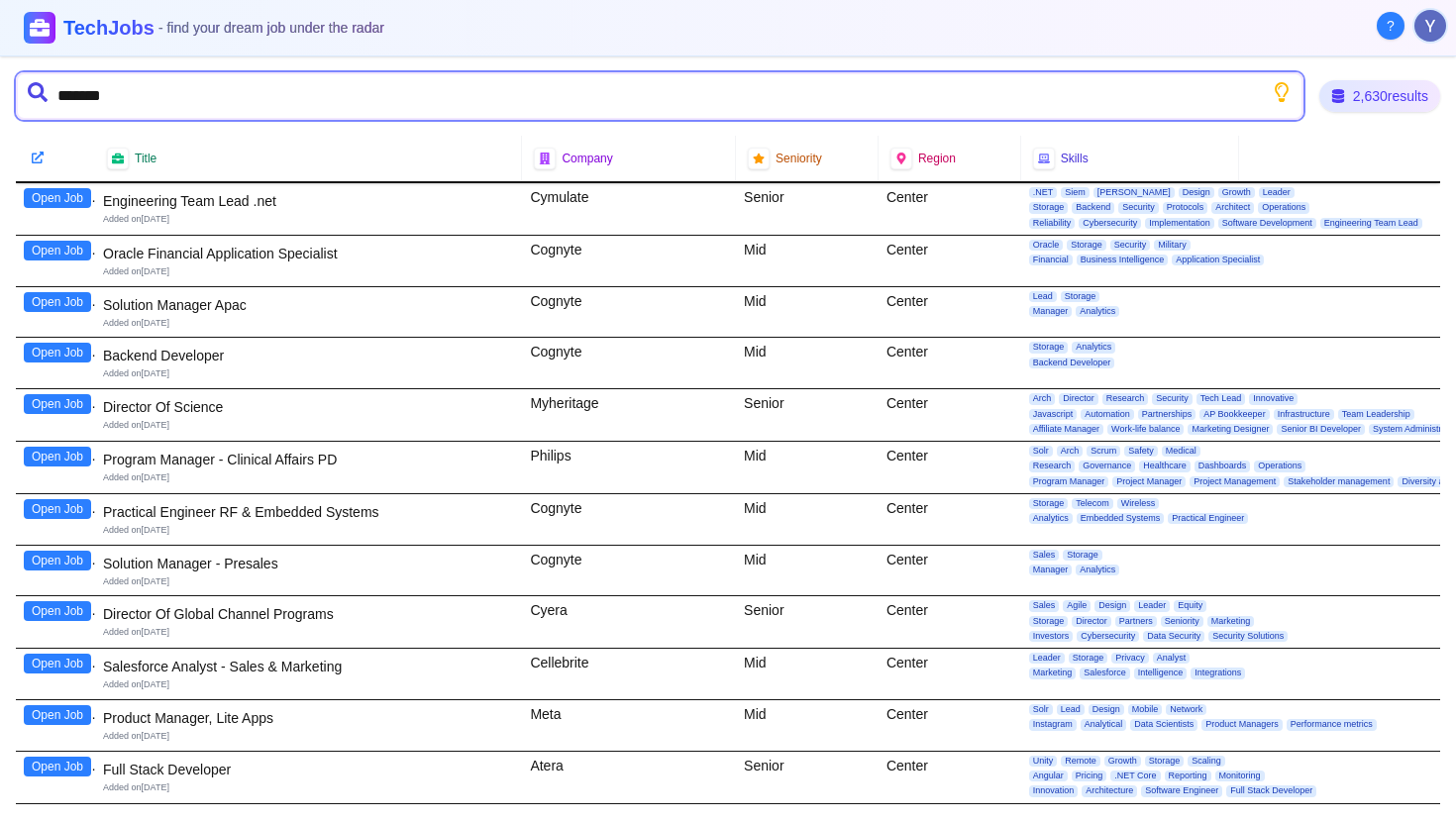 type on "********" 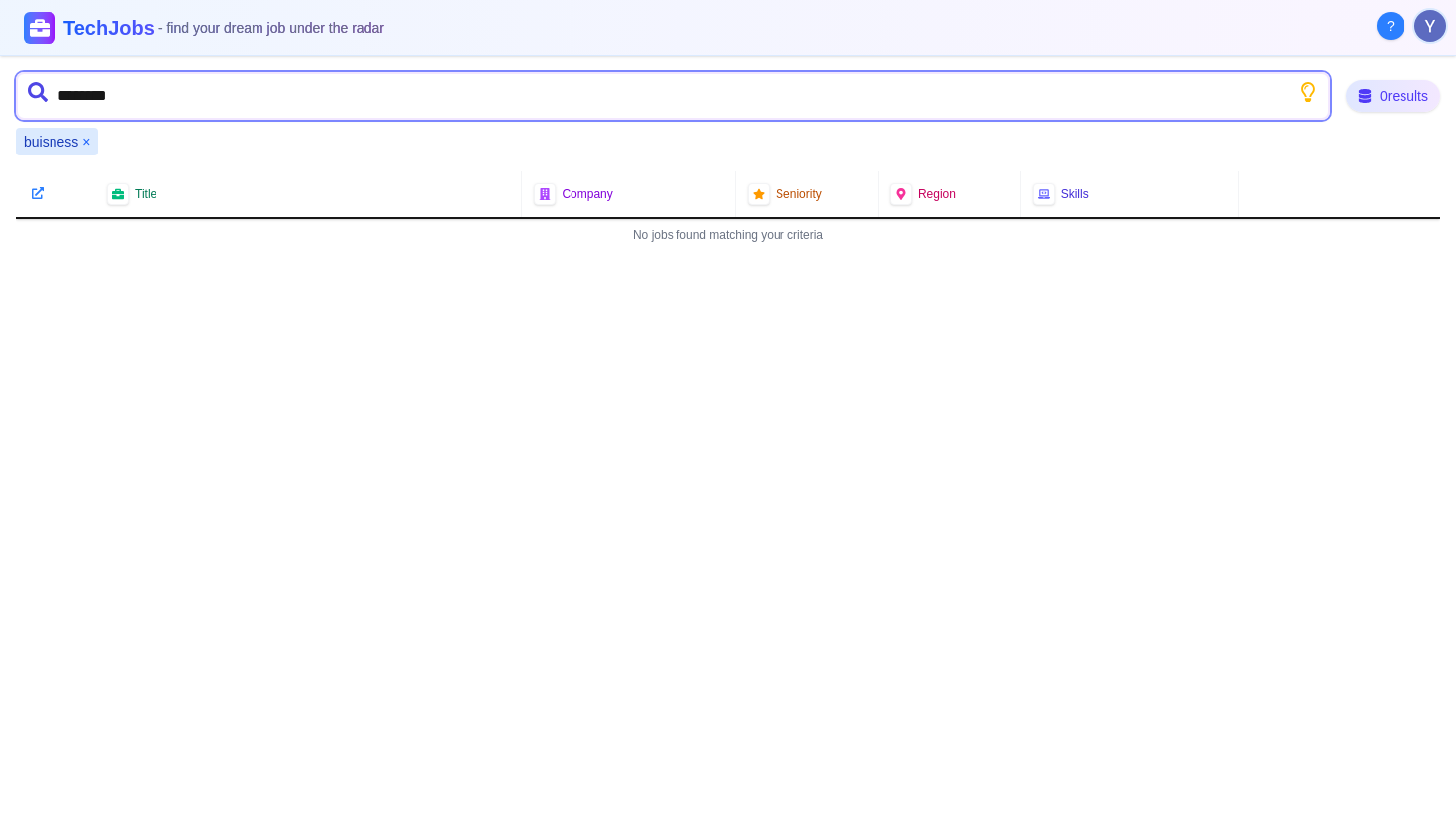 type on "********" 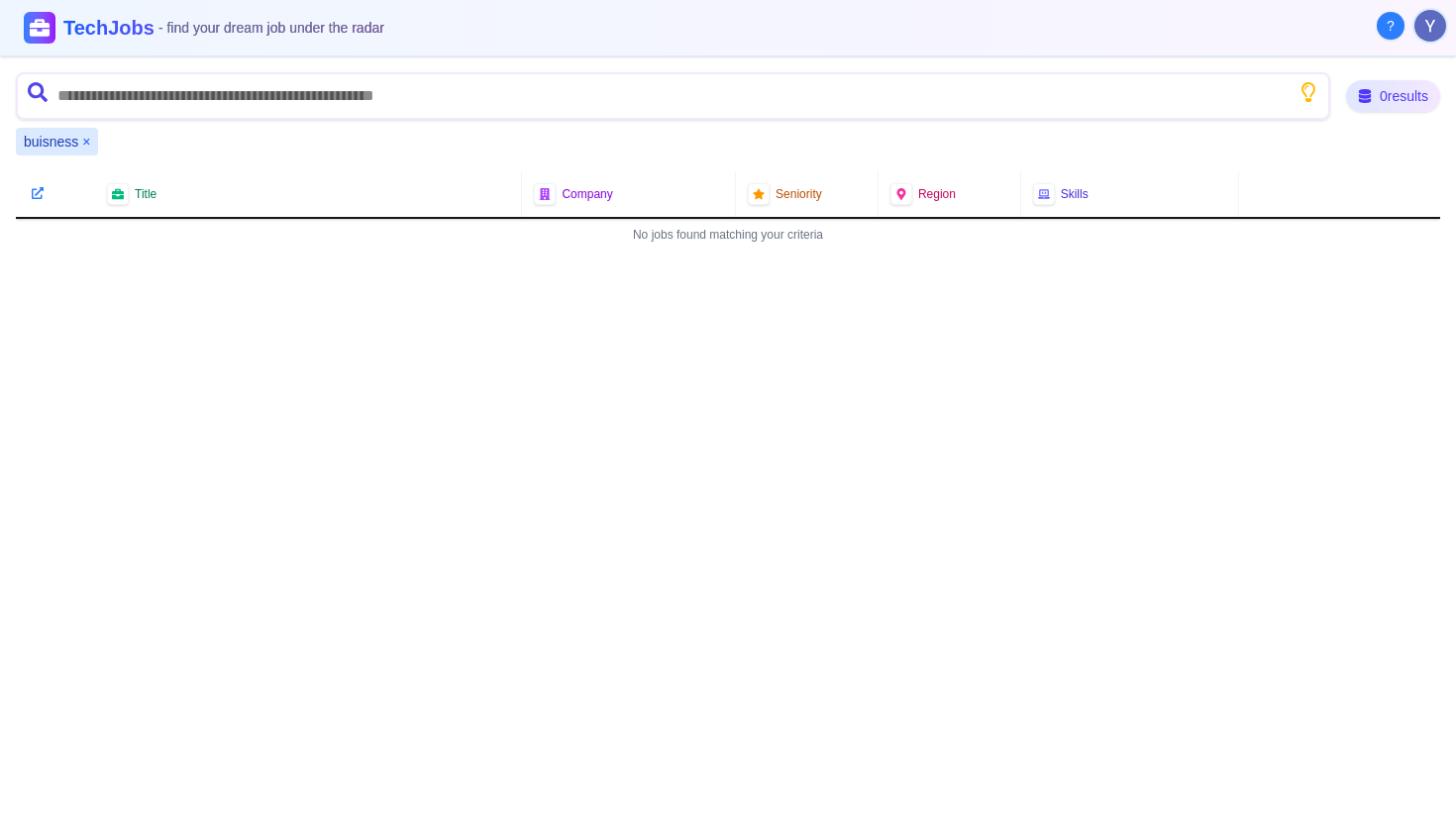click on "×" at bounding box center (86, 142) 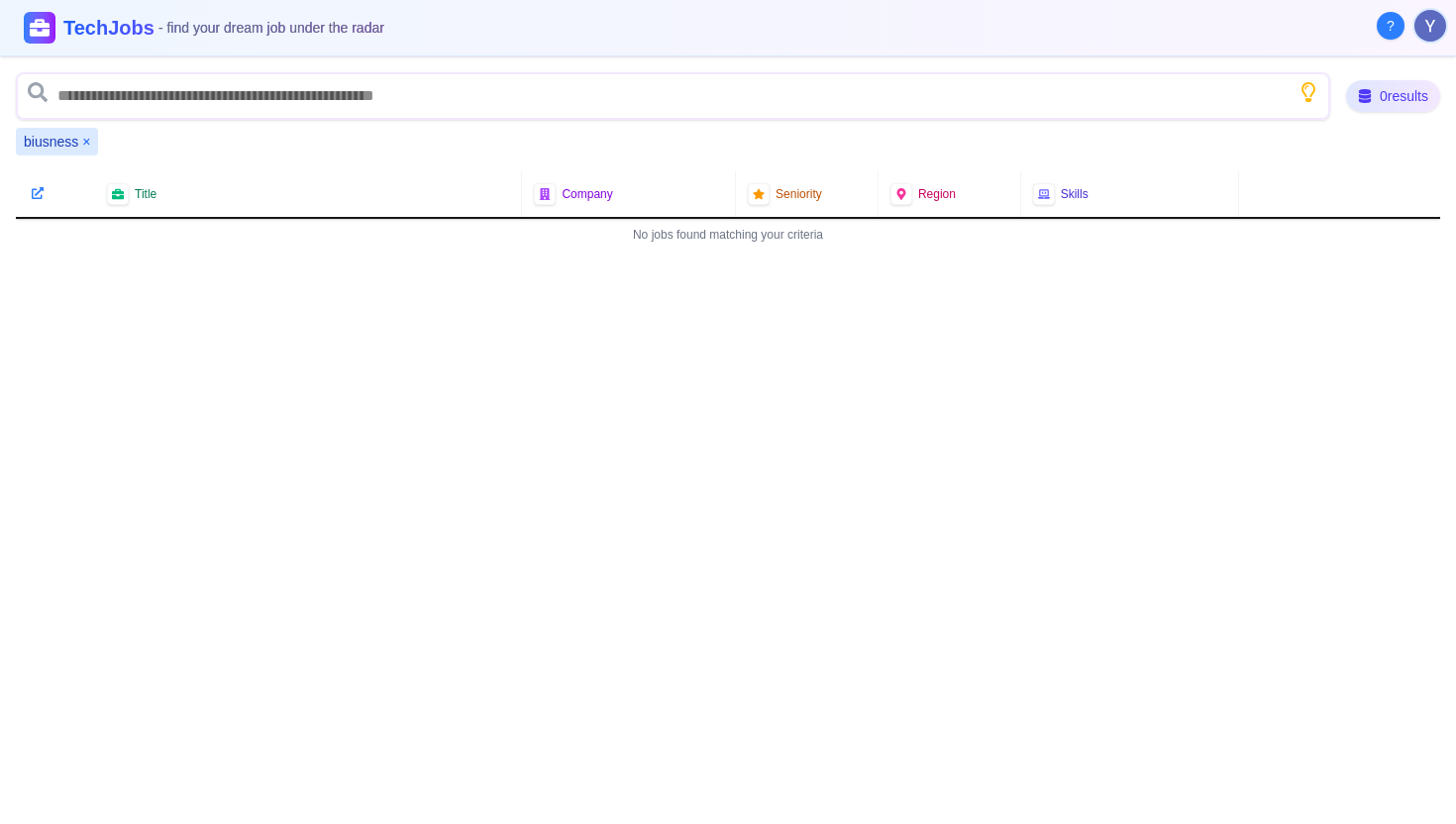 click on "×" at bounding box center (86, 142) 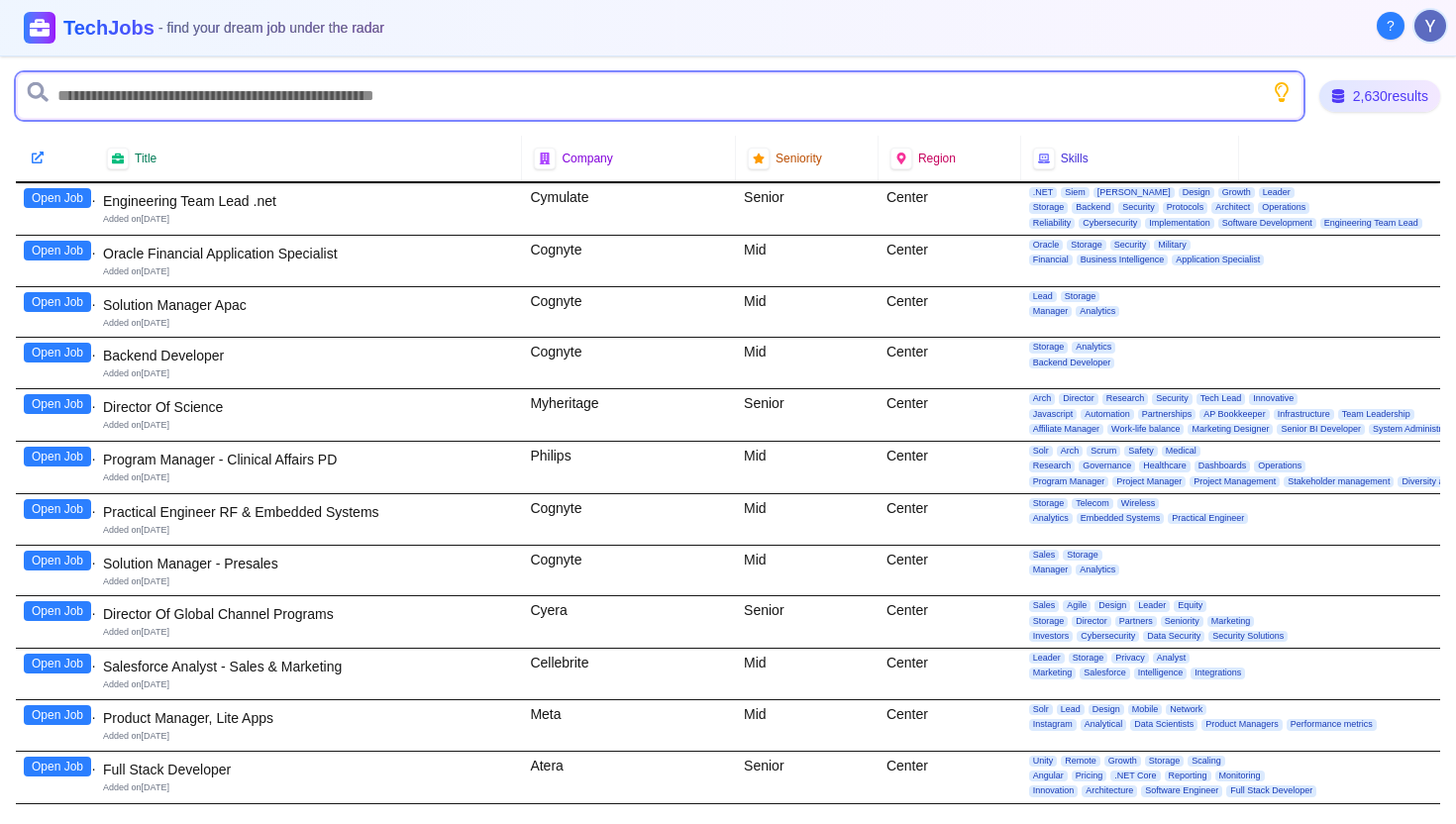 click at bounding box center [660, 96] 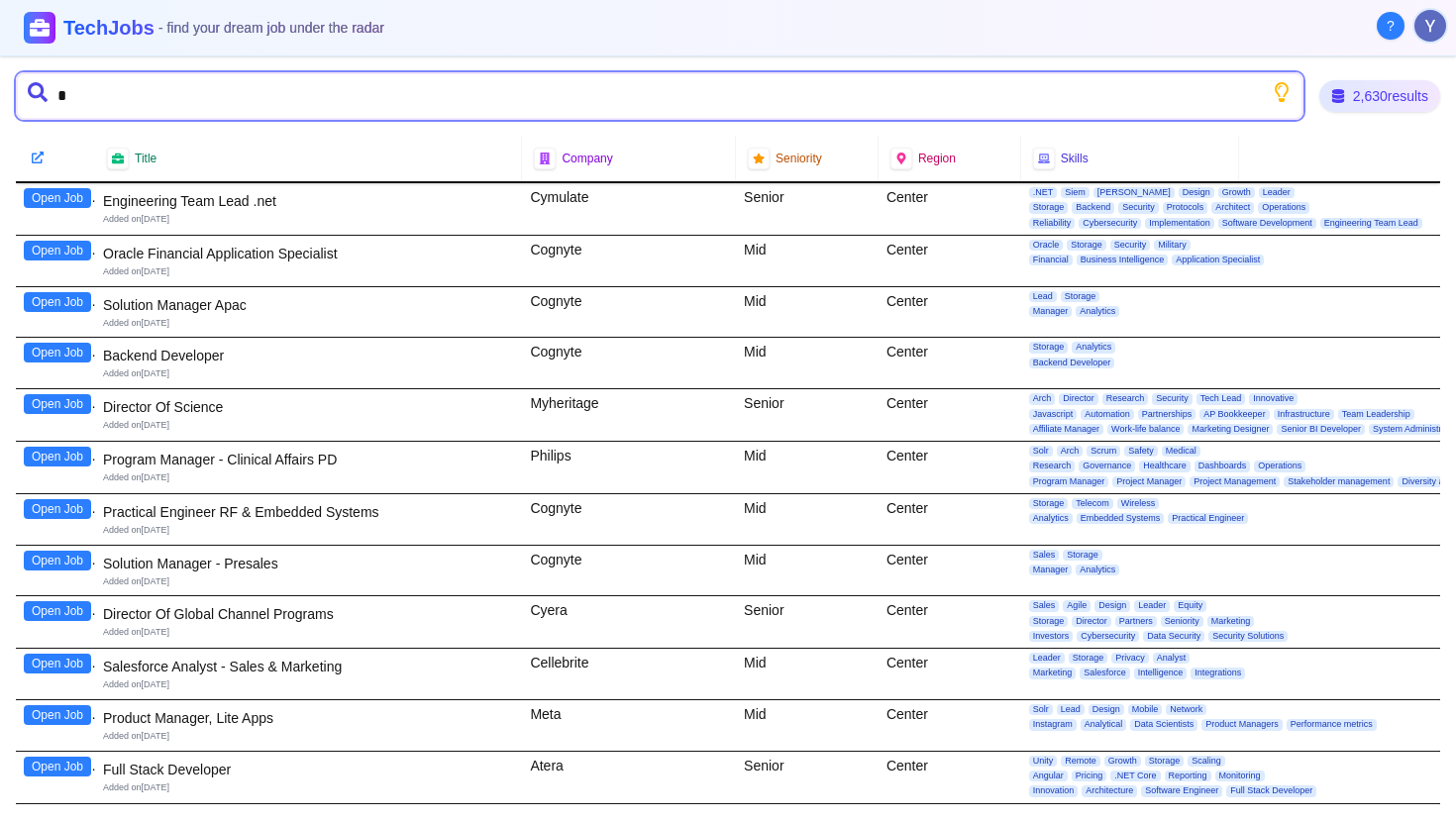 type on "*" 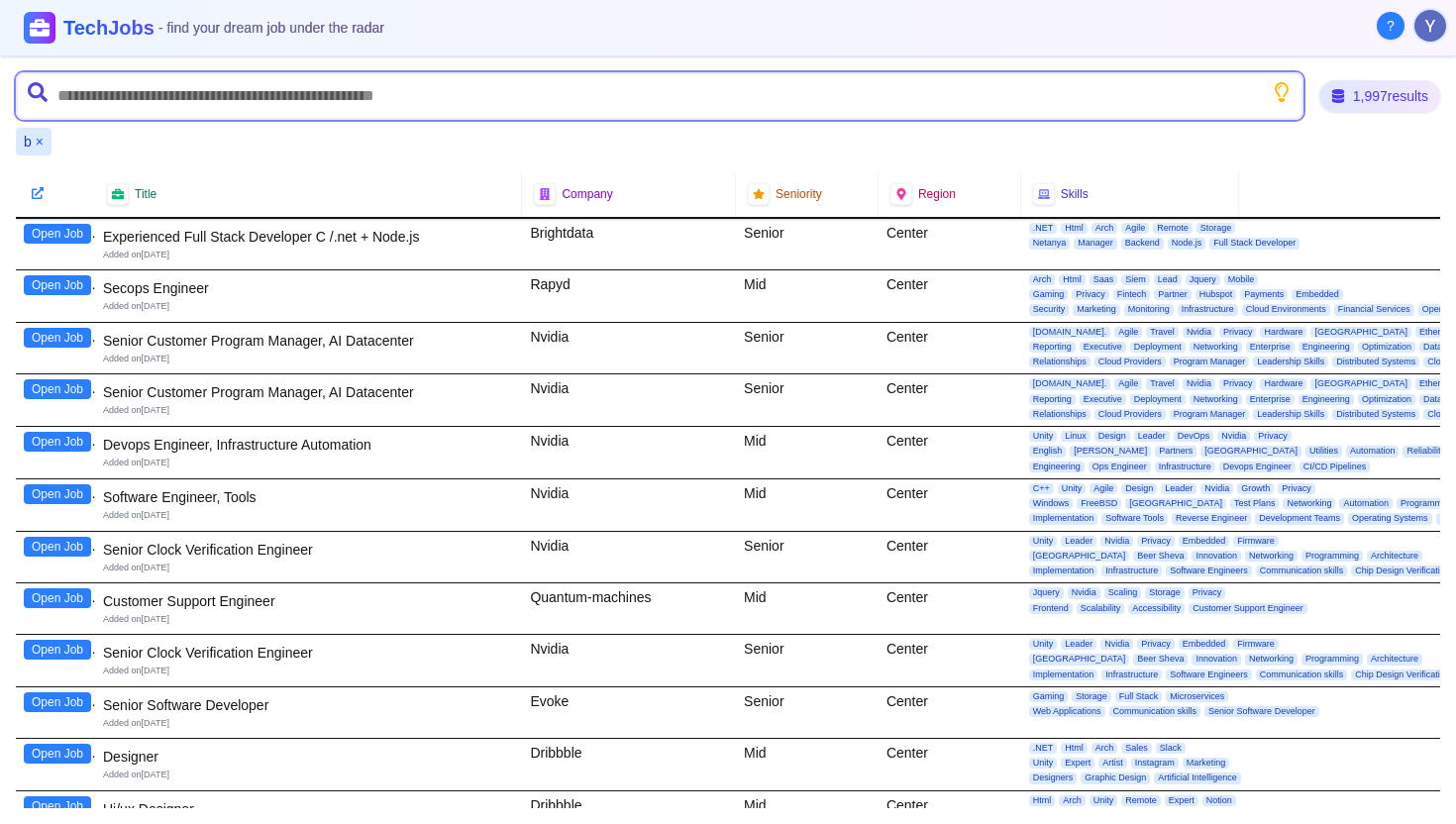 click at bounding box center (660, 96) 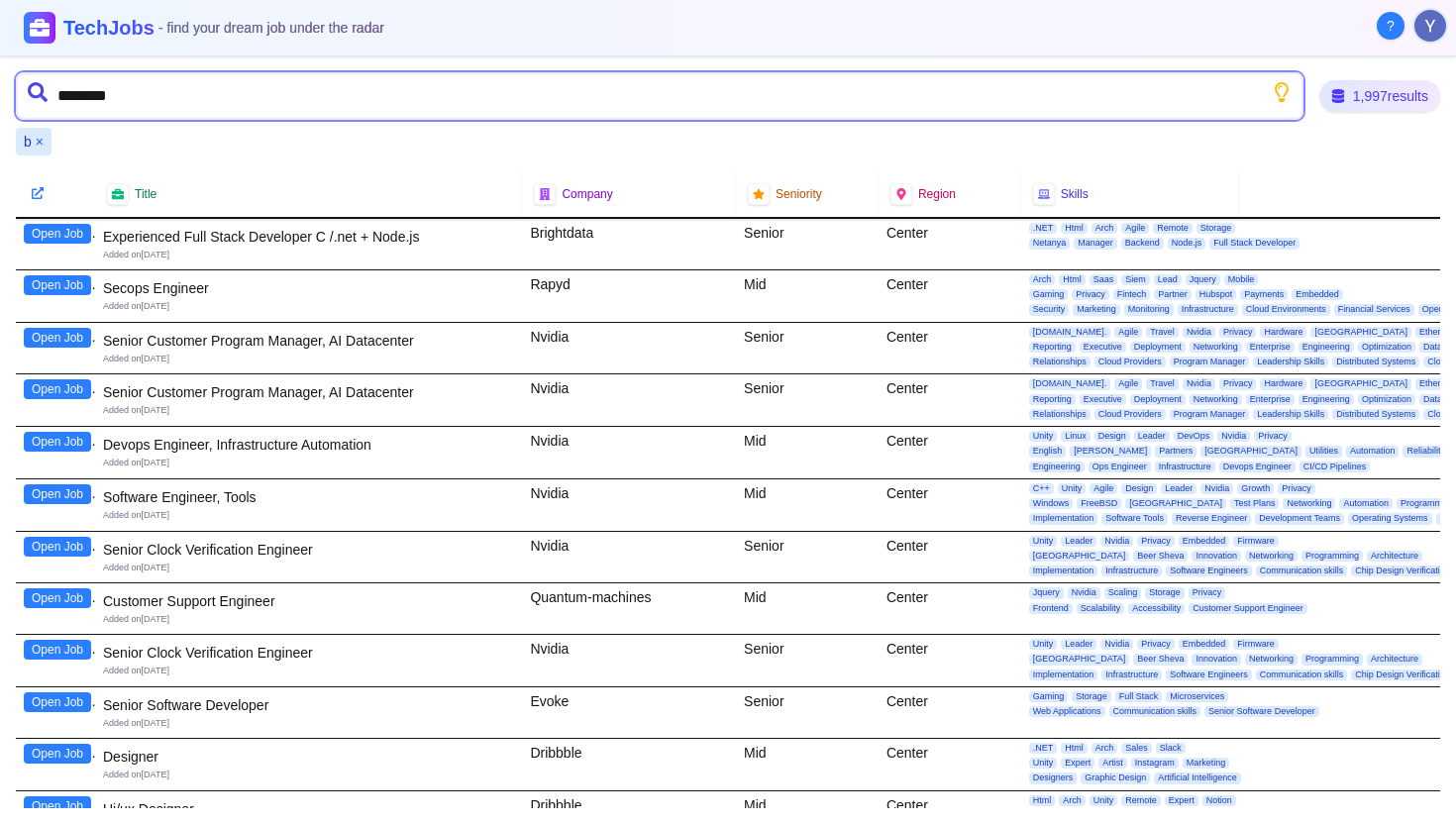 type 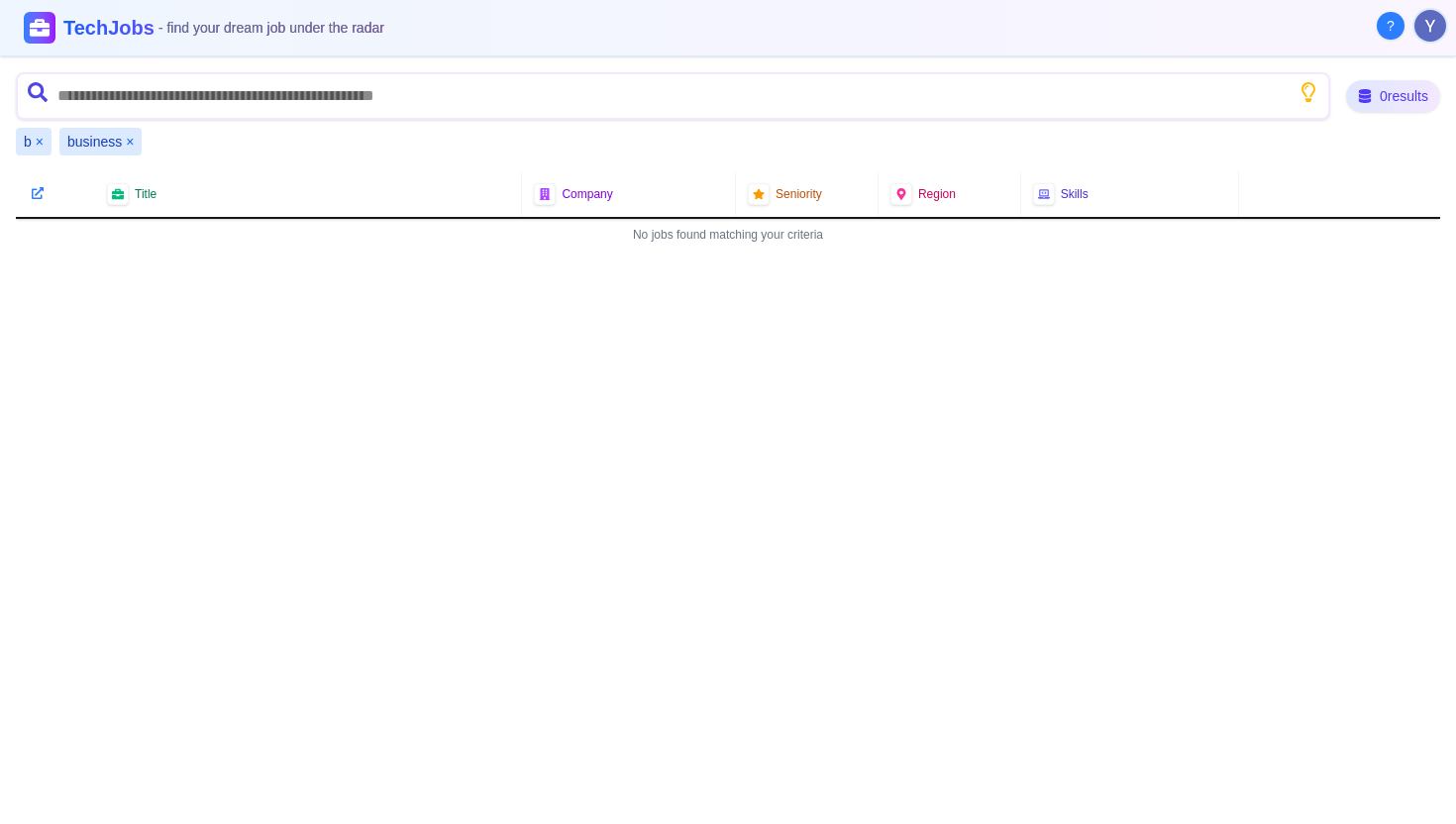 click on "×" at bounding box center [40, 142] 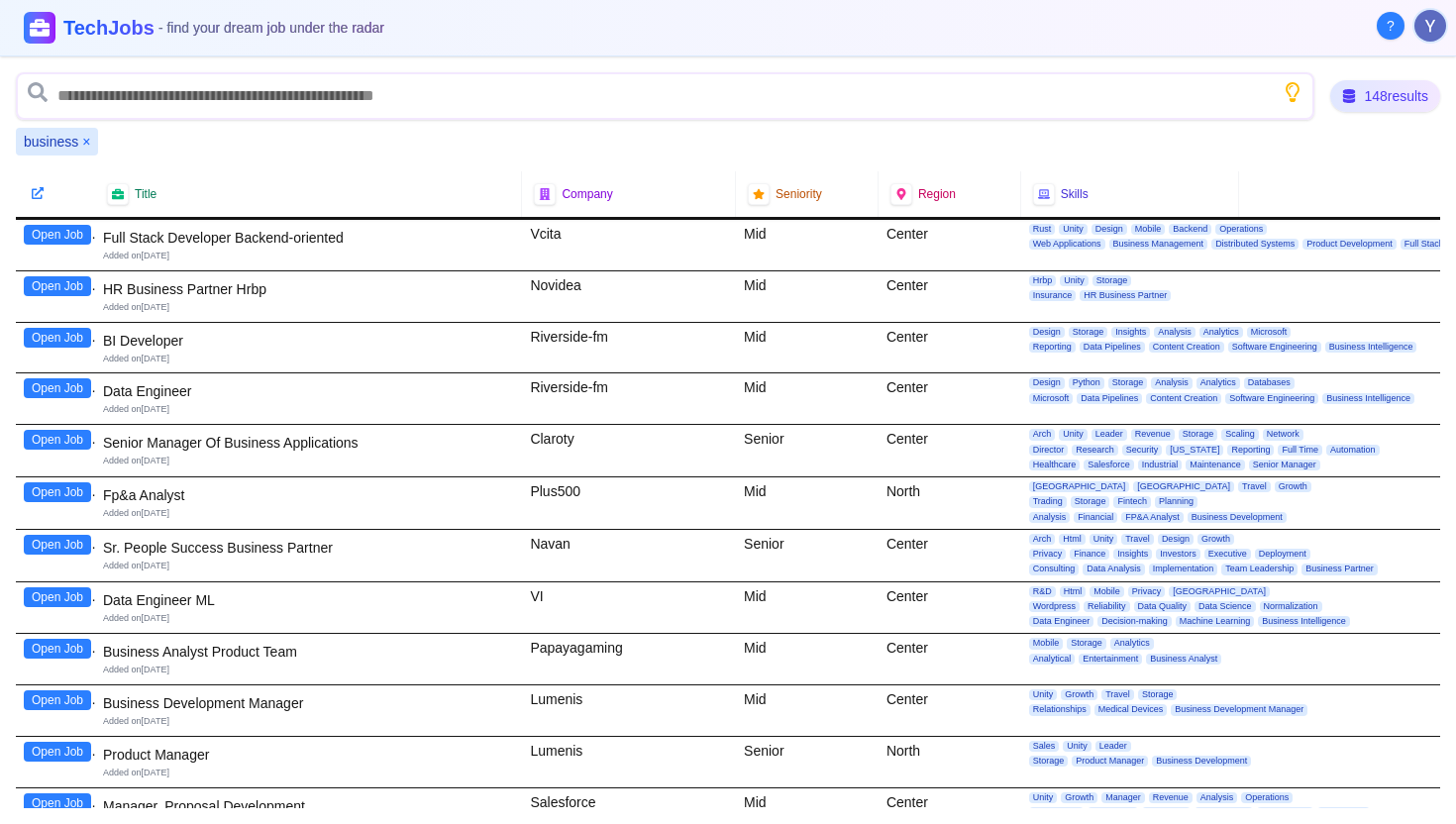 scroll, scrollTop: 0, scrollLeft: 0, axis: both 